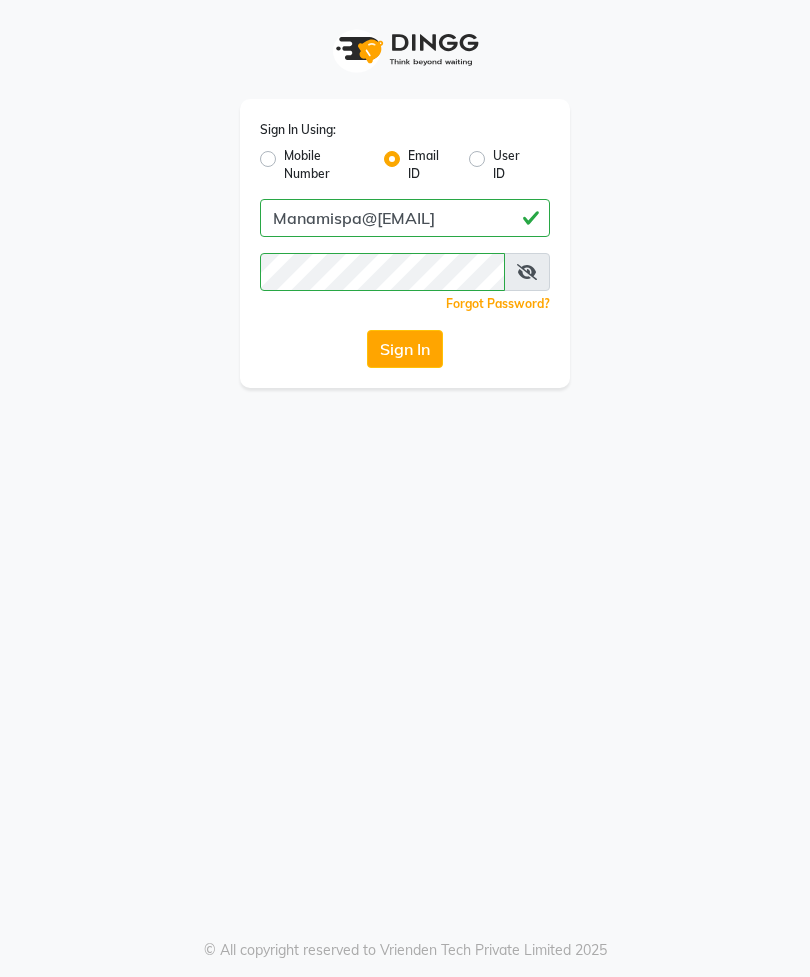 scroll, scrollTop: 0, scrollLeft: 0, axis: both 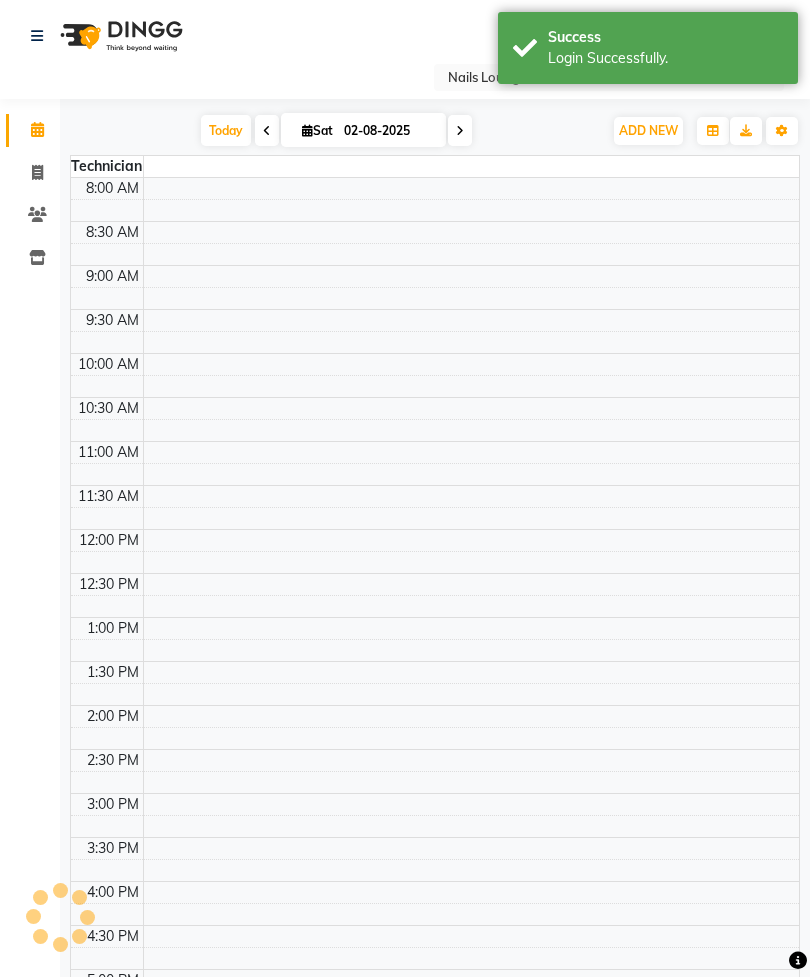 select on "en" 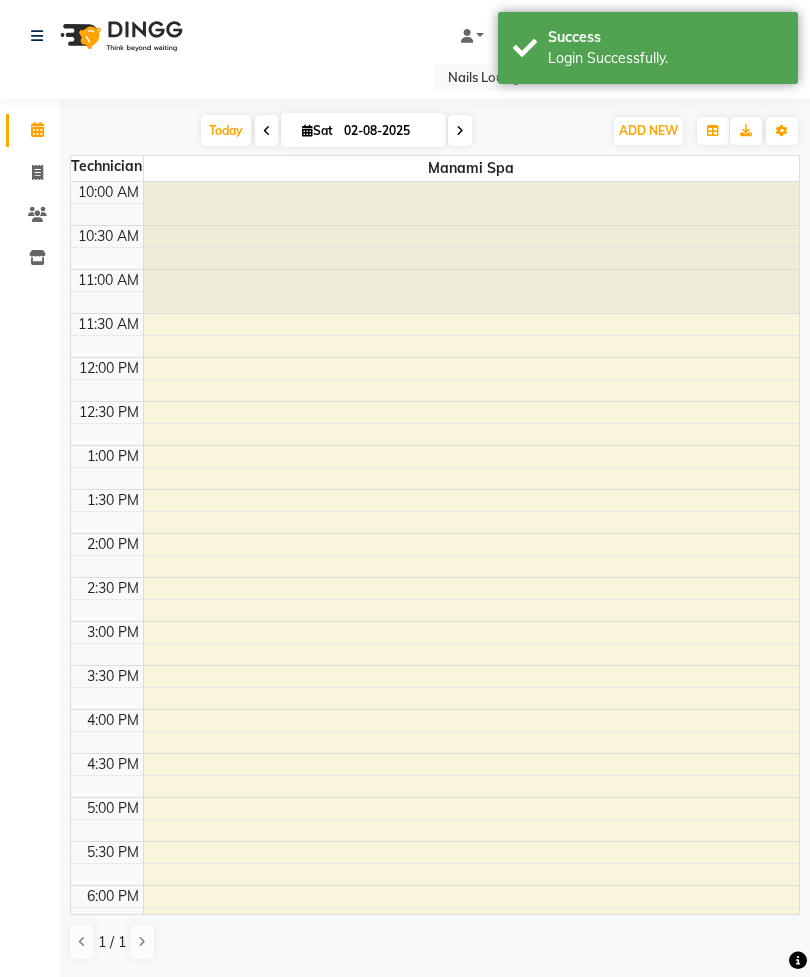 scroll, scrollTop: 461, scrollLeft: 0, axis: vertical 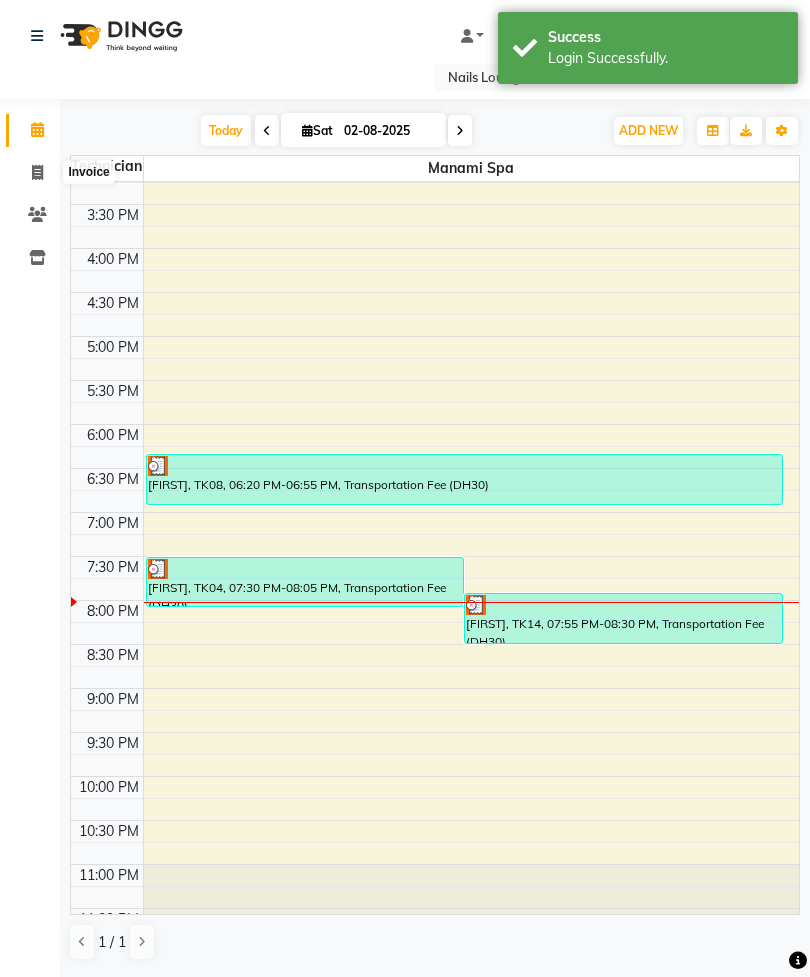 click 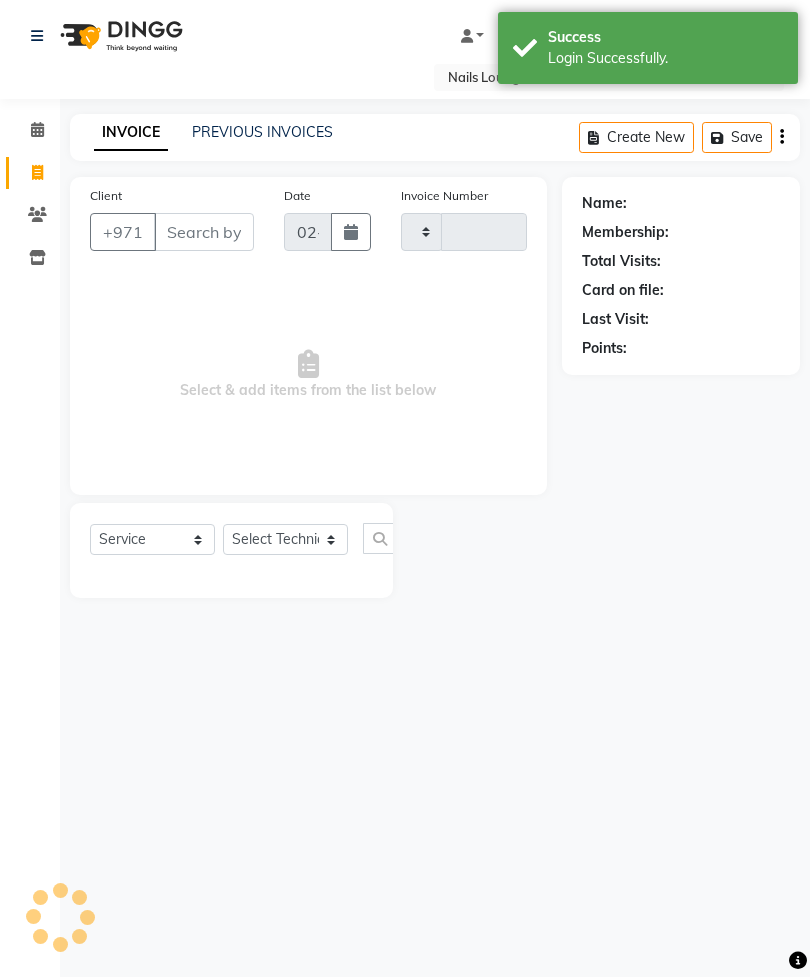 type on "1850" 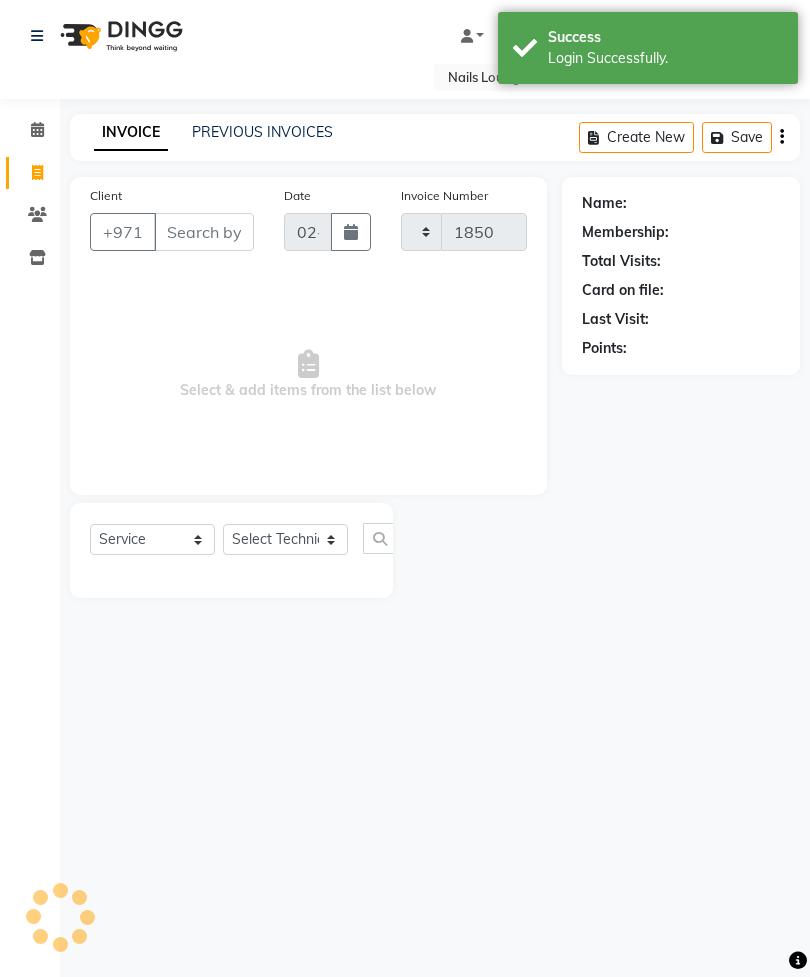 select on "6884" 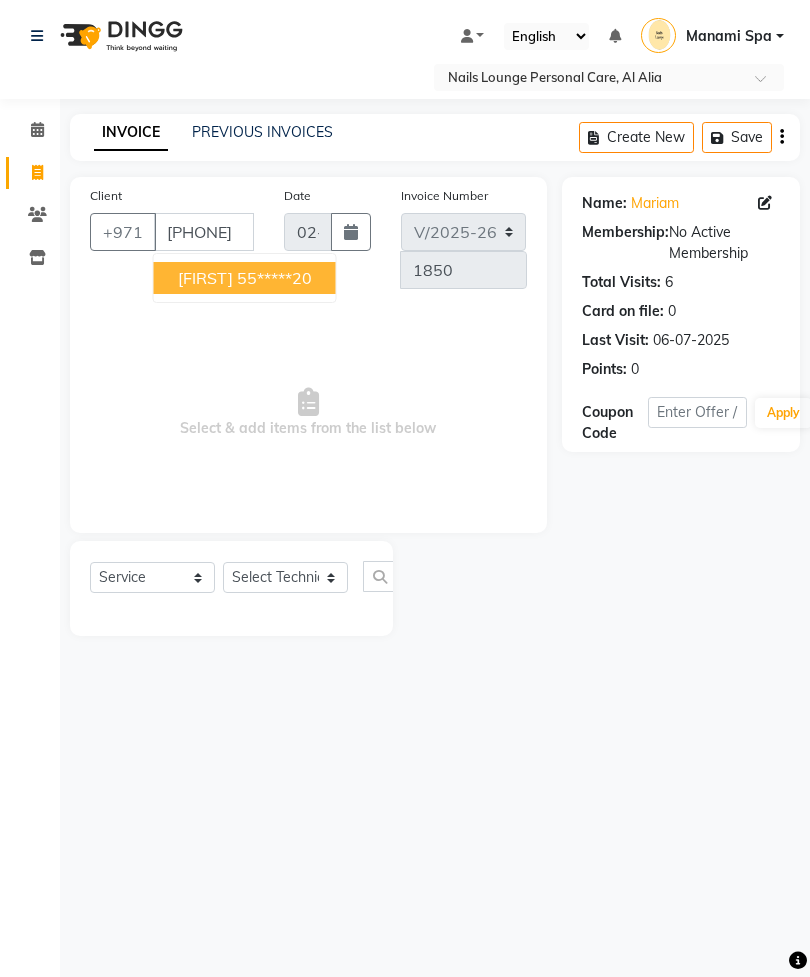 click on "[FIRST]" at bounding box center (205, 278) 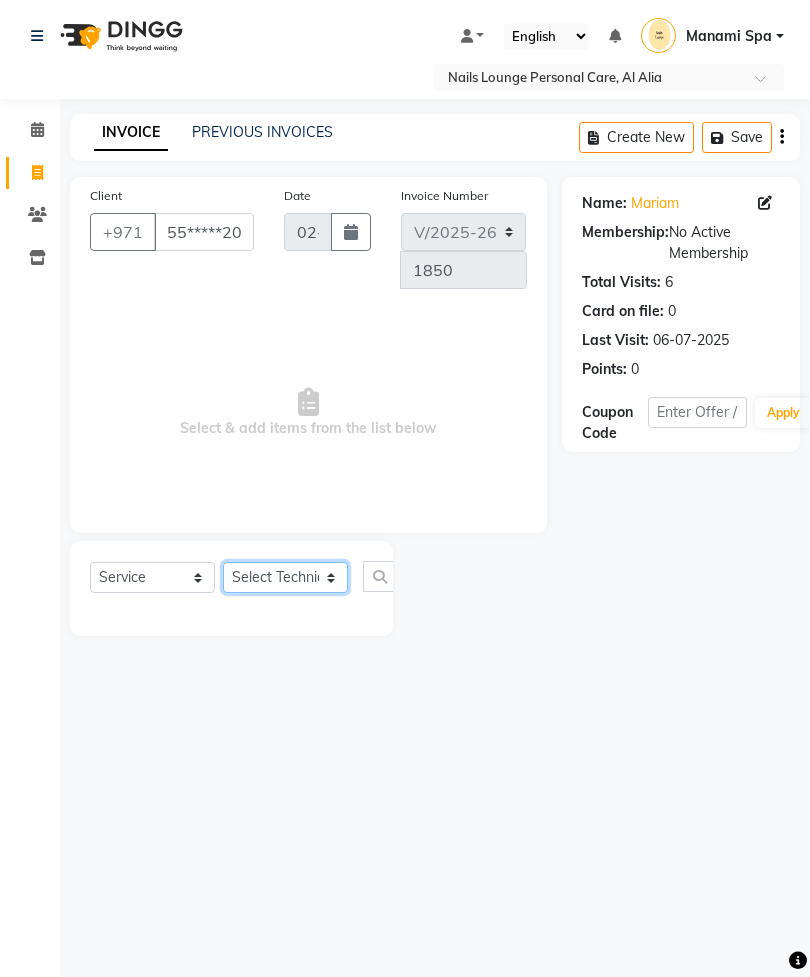 click on "Select Technician [FIRST] [FIRST] [FIRST] [FIRST] [FIRST] [FIRST]  Manami Spa Manami Spa 2 [FIRST] [FIRST] Nail Lounge Personal Care [FIRST]  [FIRST] [FIRST] [FIRST] [FIRST] [FIRST] [FIRST] [FIRST] [FIRST] [FIRST]" 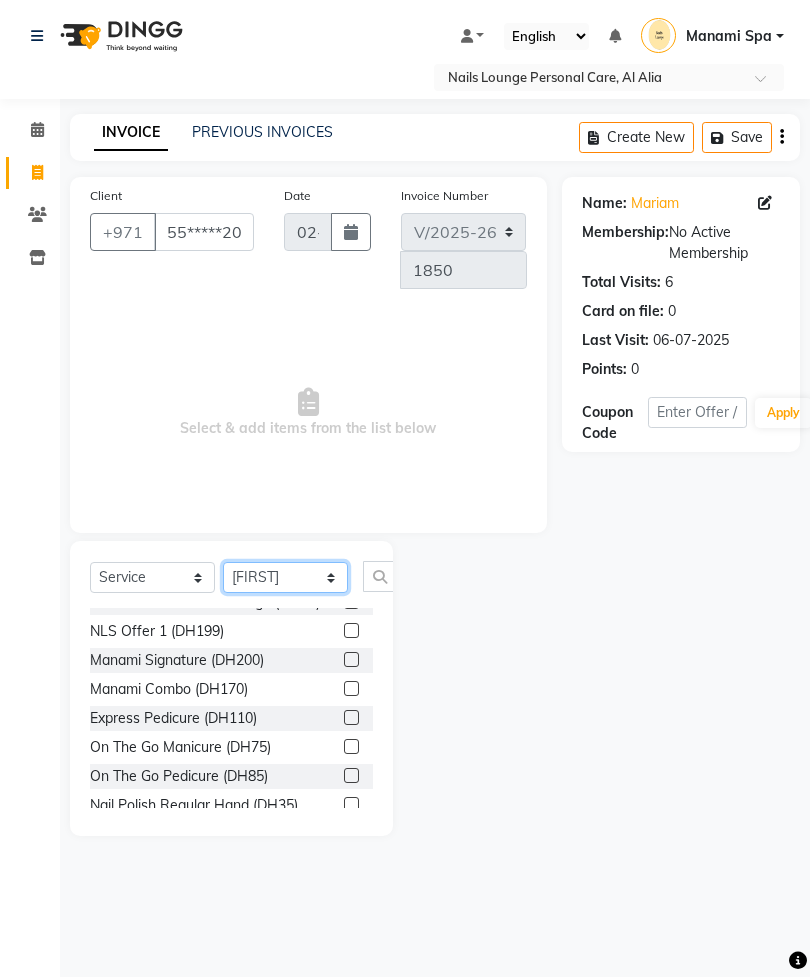 scroll, scrollTop: 483, scrollLeft: 0, axis: vertical 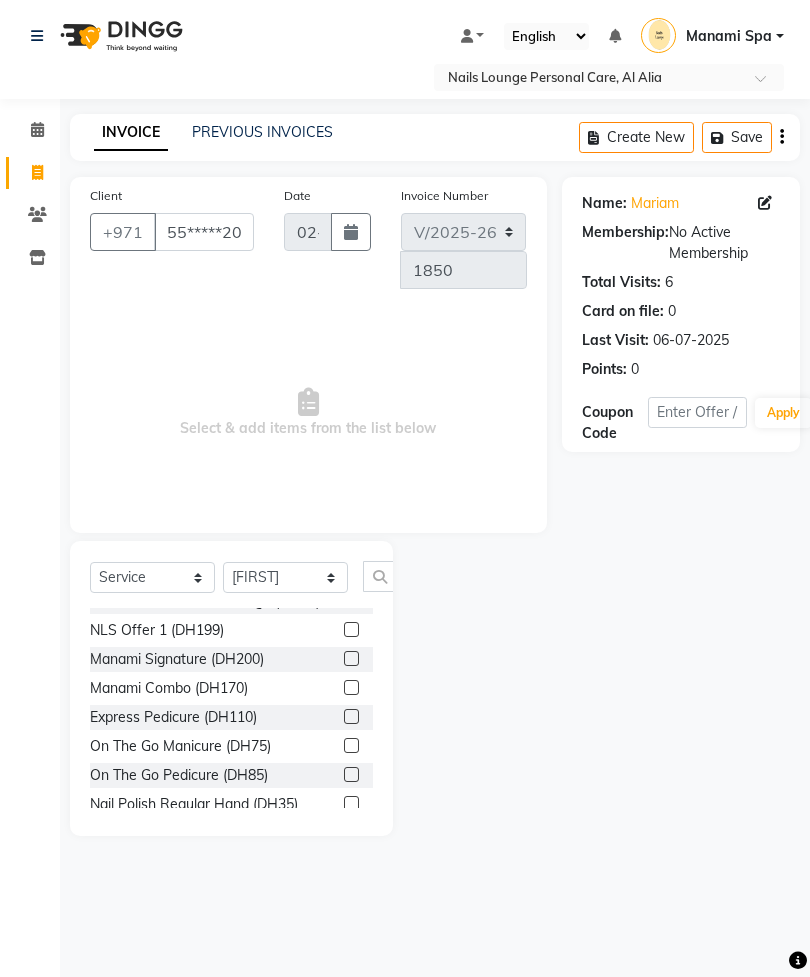 click 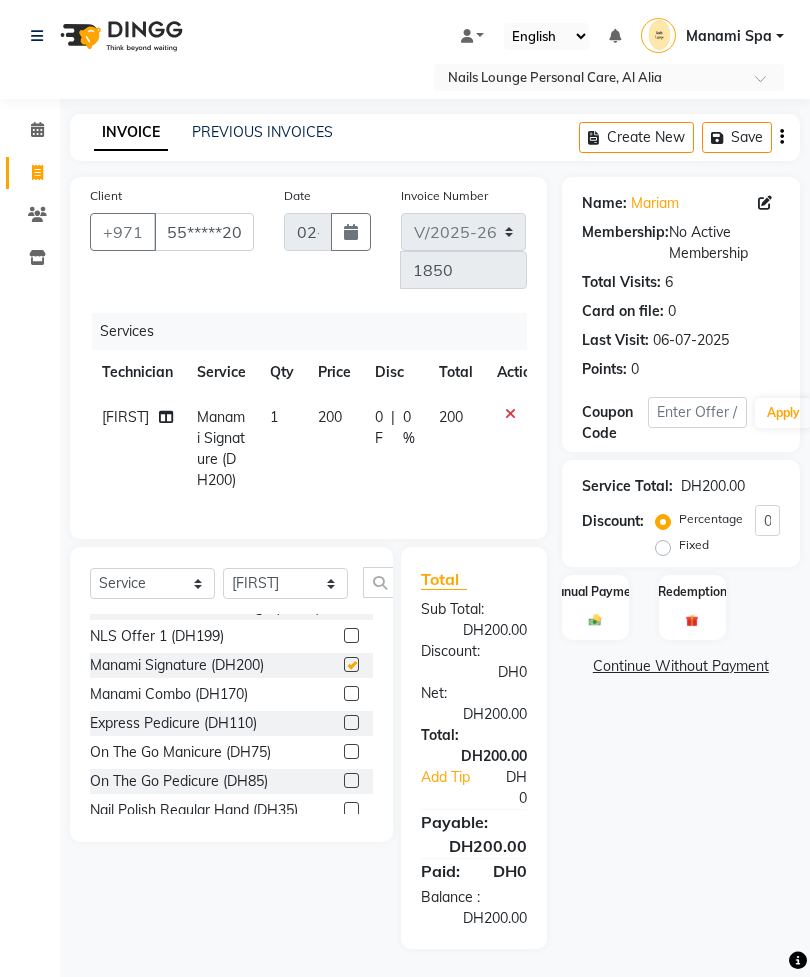 checkbox on "false" 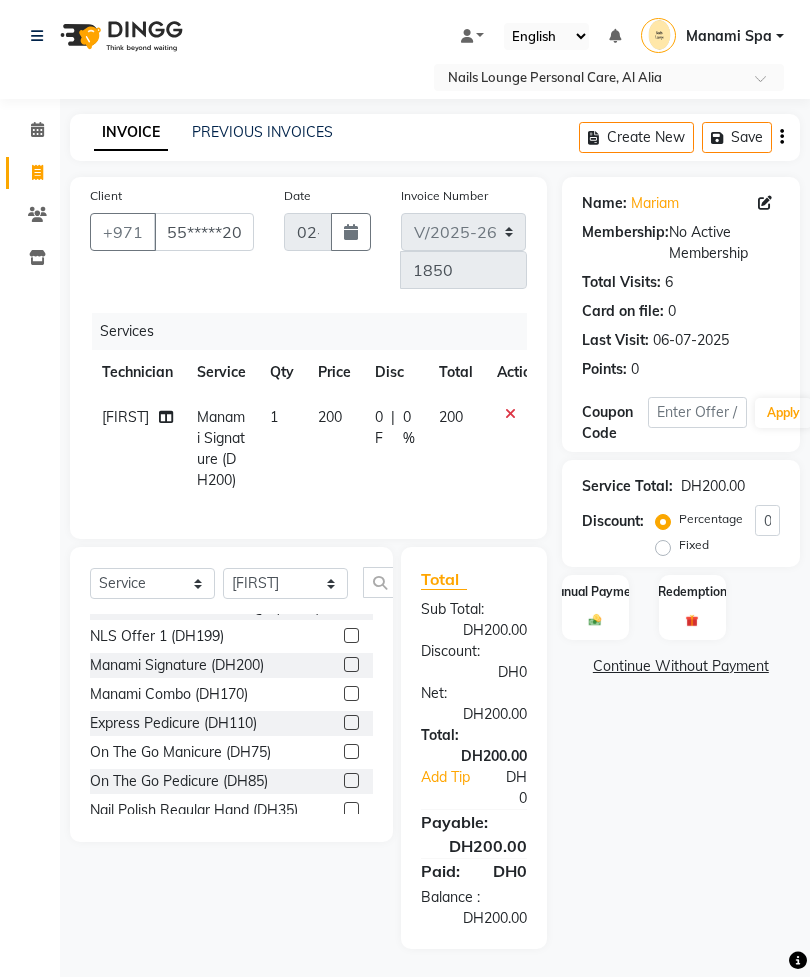 click 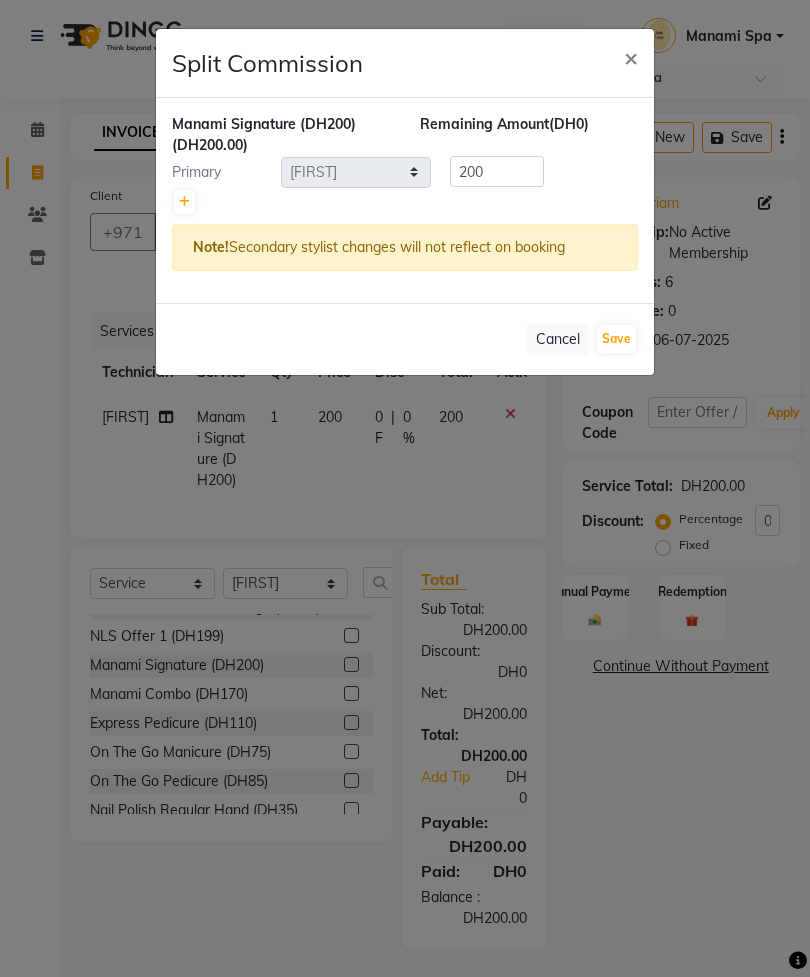 click 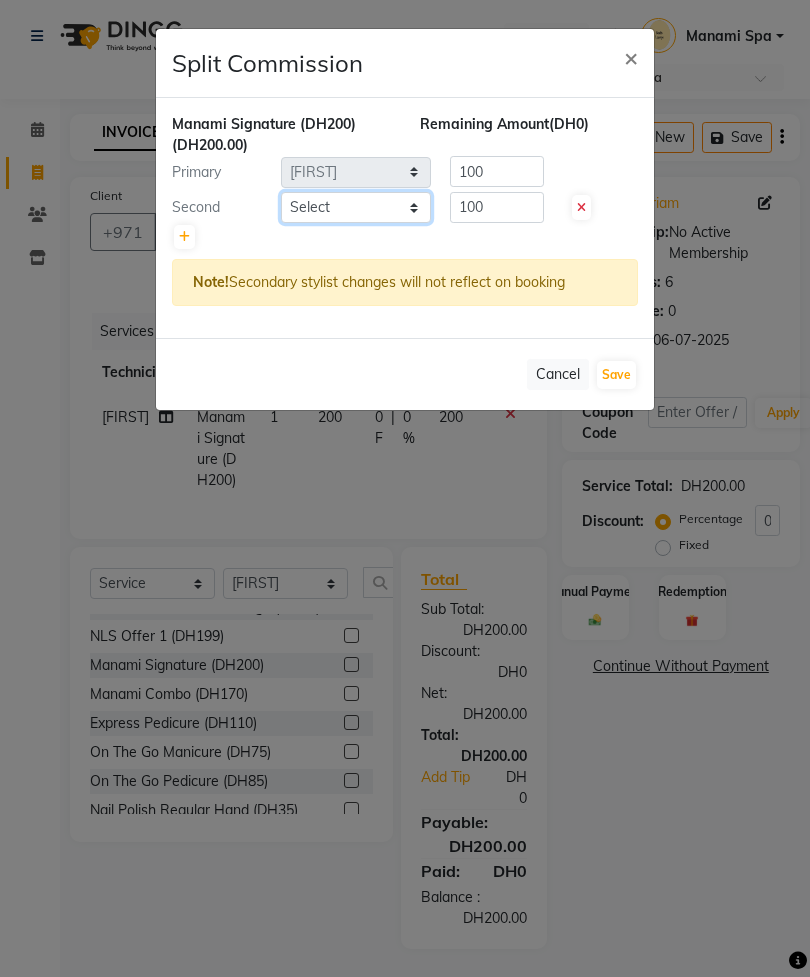 click on "Select  [FIRST]   [FIRST]   [FIRST]   [FIRST]   [FIRST]   [FIRST]    Manami Spa   Manami Spa 2   [FIRST]   [FIRST]   Nail Lounge Personal Care   [FIRST]    [FIRST]   [FIRST]   [FIRST]   [FIRST]   [FIRST]   [FIRST]   [FIRST]   [FIRST]   [FIRST]" 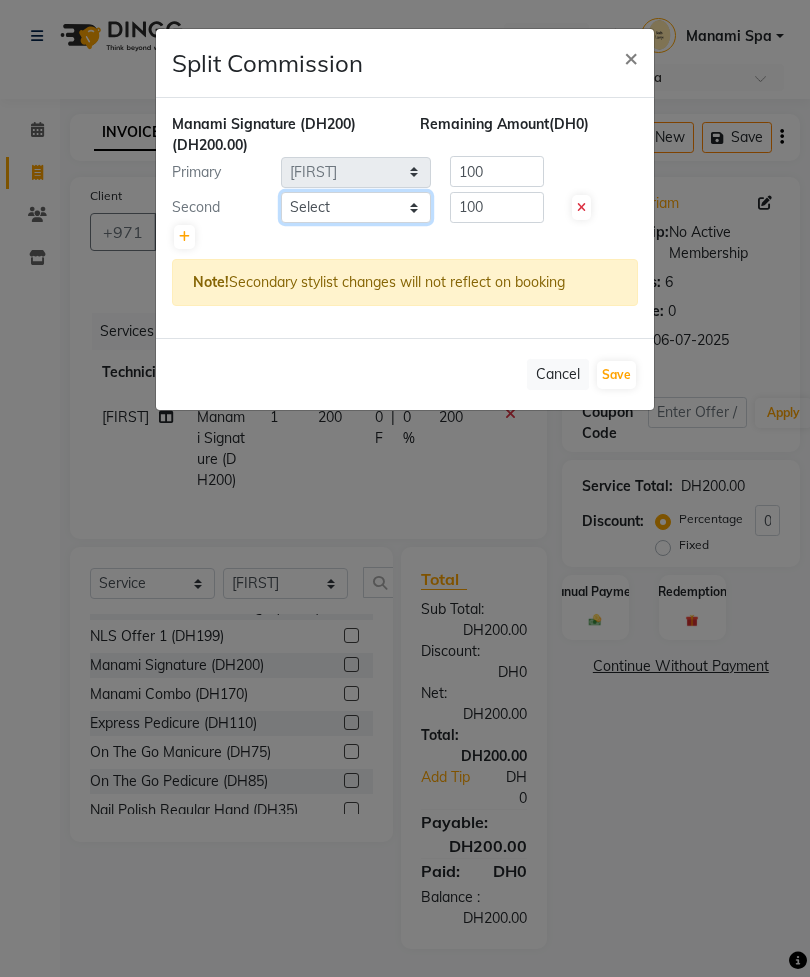 select on "53955" 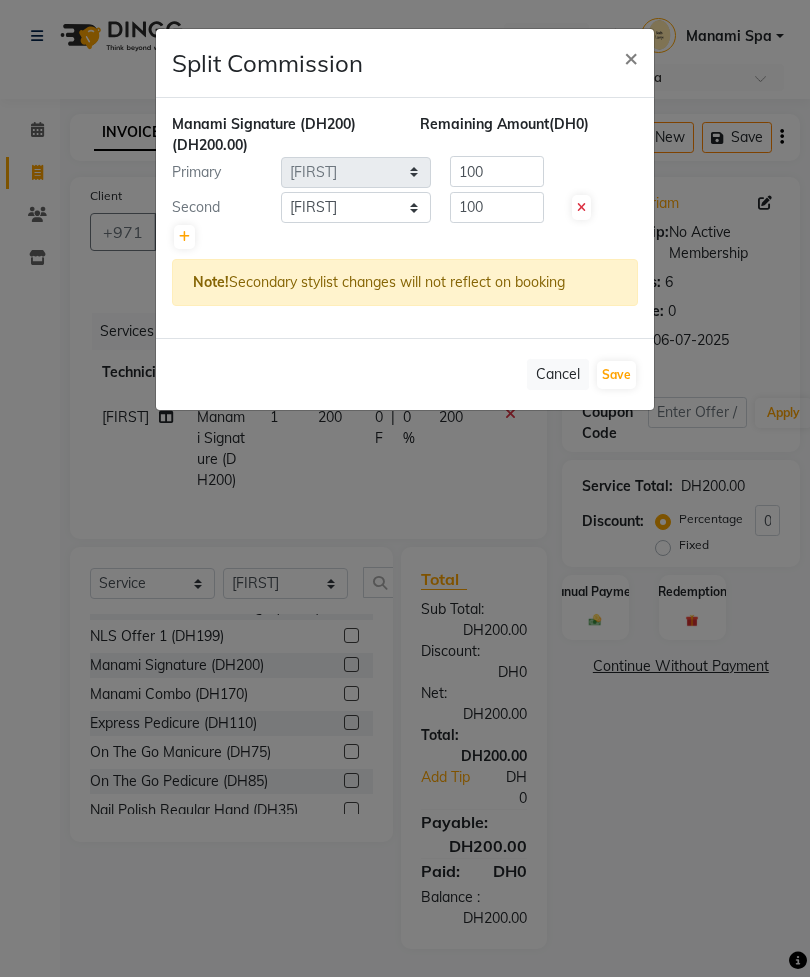 click on "Save" 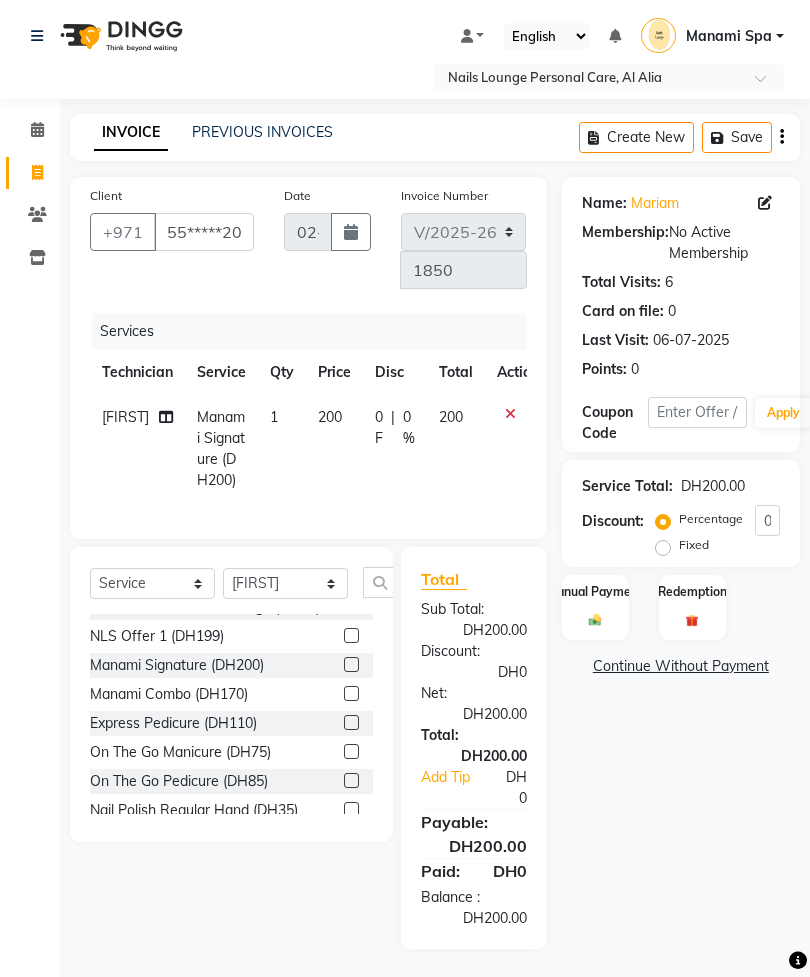click on "1" 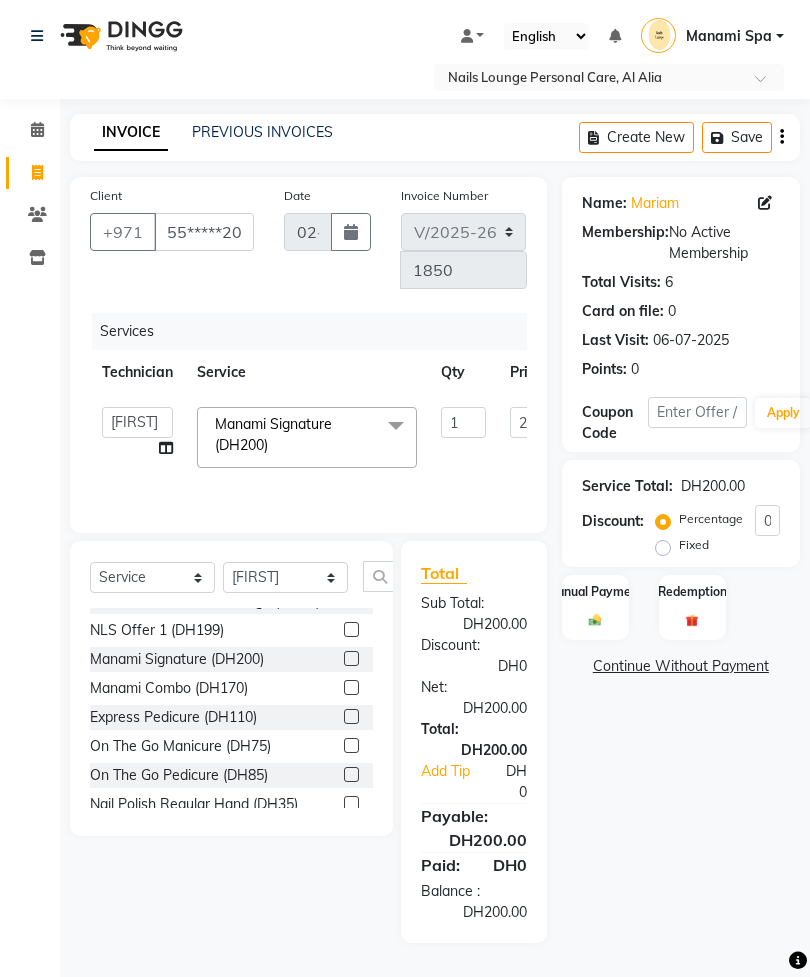 scroll, scrollTop: 0, scrollLeft: 2, axis: horizontal 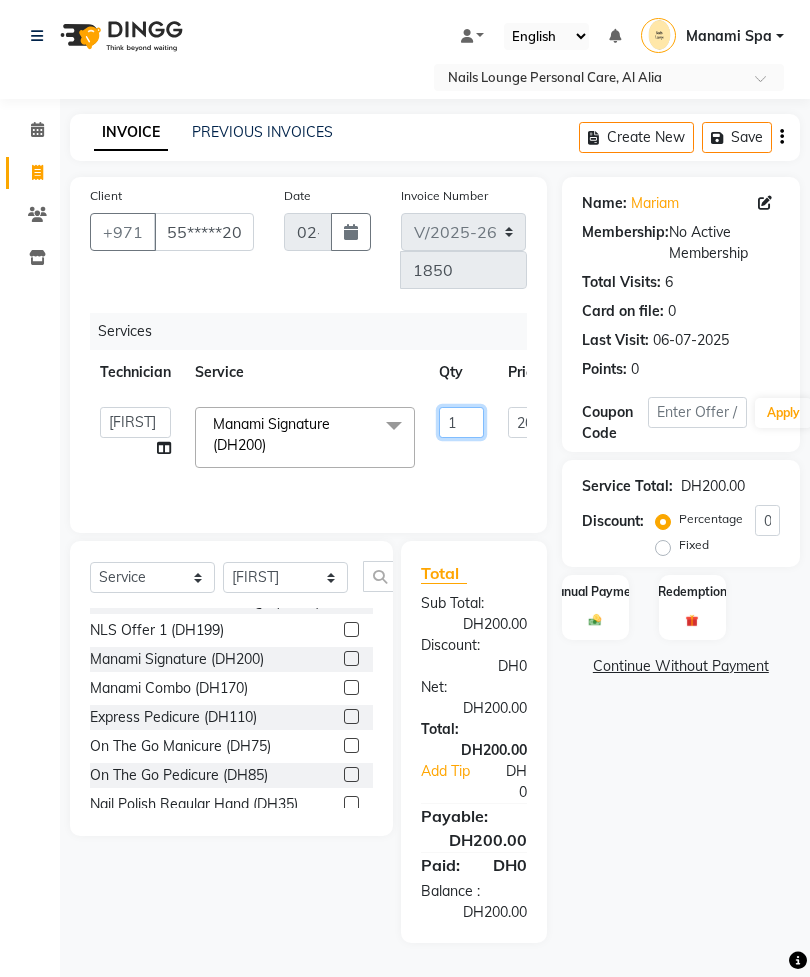 click on "1" 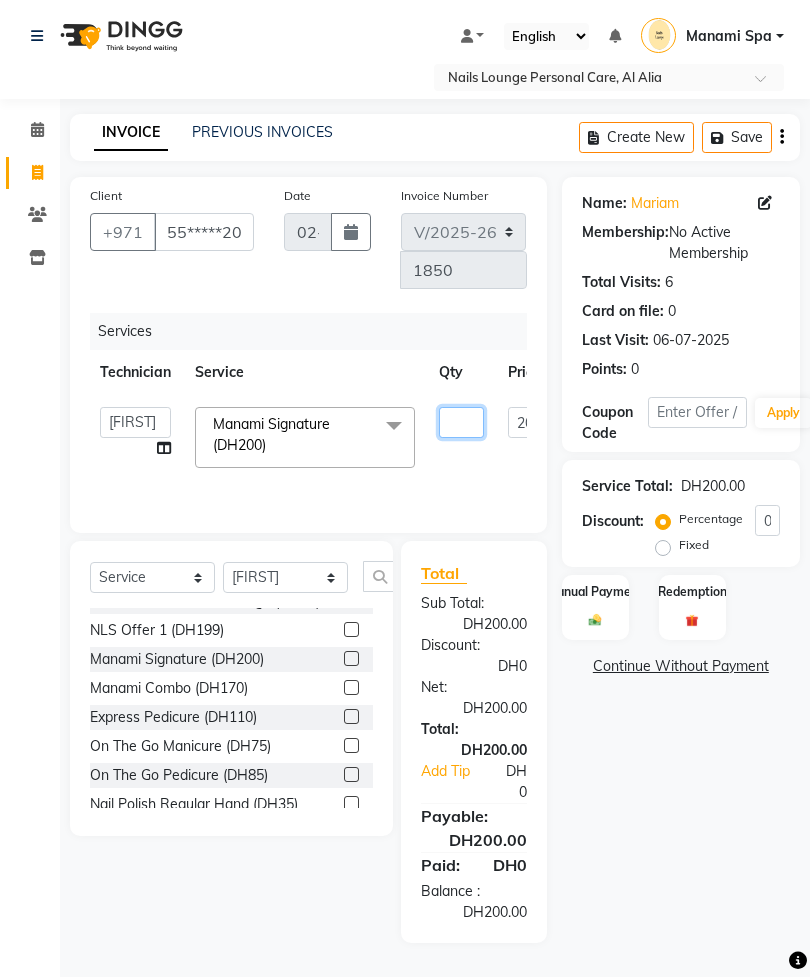 type on "2" 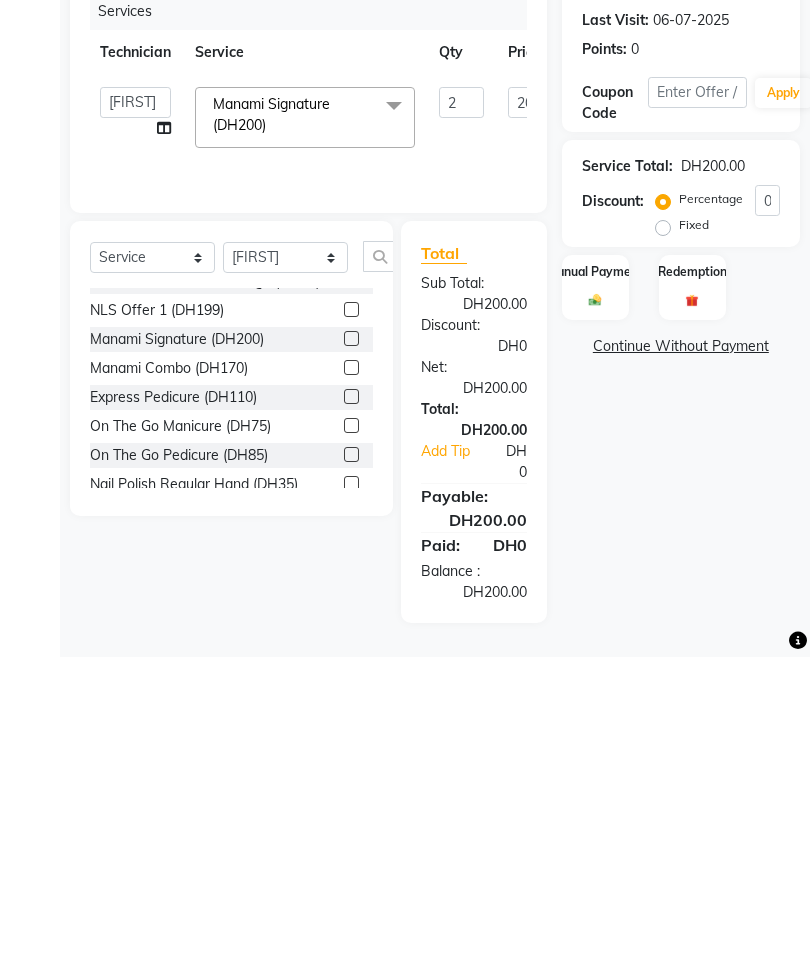 click on "NLS Gentleman’s Hand (DH40)  NLS Gentleman’s Feet (DH40)  NLS Manicure (DH70)  NLS Pedicure (DH70)  NLS Classic Treatment  (DH120)  NLS VIP Treatment (DH140)  NLS Kids Dry Clean Hand (DH25)  NLS Kids Dry Clean Feet (DH25)  NLS Footlogix Treatment (DH85)  NLS Kids Nail Polish Hand (DH10)  NLS Kids Nail Polish Feet (DH10)  NLS AO Callus Treatment (DH50)  Paraffin hand  (DH80)  Paraffin feet  (DH100)  NLS Hands Massage  (DH40)  NLS Feet Massage (DH60)  NLS Hands & Feet Massage (DH85)  NLS Offer 1 (DH199)  Manami Signature (DH200)  Manami Combo (DH170)  Express Pedicure (DH110)  On The Go Manicure (DH75)  On The Go Pedicure (DH85)  Nail Polish Regular Hand (DH35)  Nail Polish Regular Feet (DH35)  French Nail Polish Regular Hand (DH50)  French Nail Polish Regular Feet (DH50)  Gel Color Hand (DH60)  Gel Color Feet (DH60)  Nail Extention (Per Nail) (DH15)  Nail Extention Full Set (DH200)  Softgel (Per Nail) (DH25)  Softgel Full Set Regular Color (DH250)  Softgel Full Set Gel Color (DH300)  Brow lifting (DH350)" 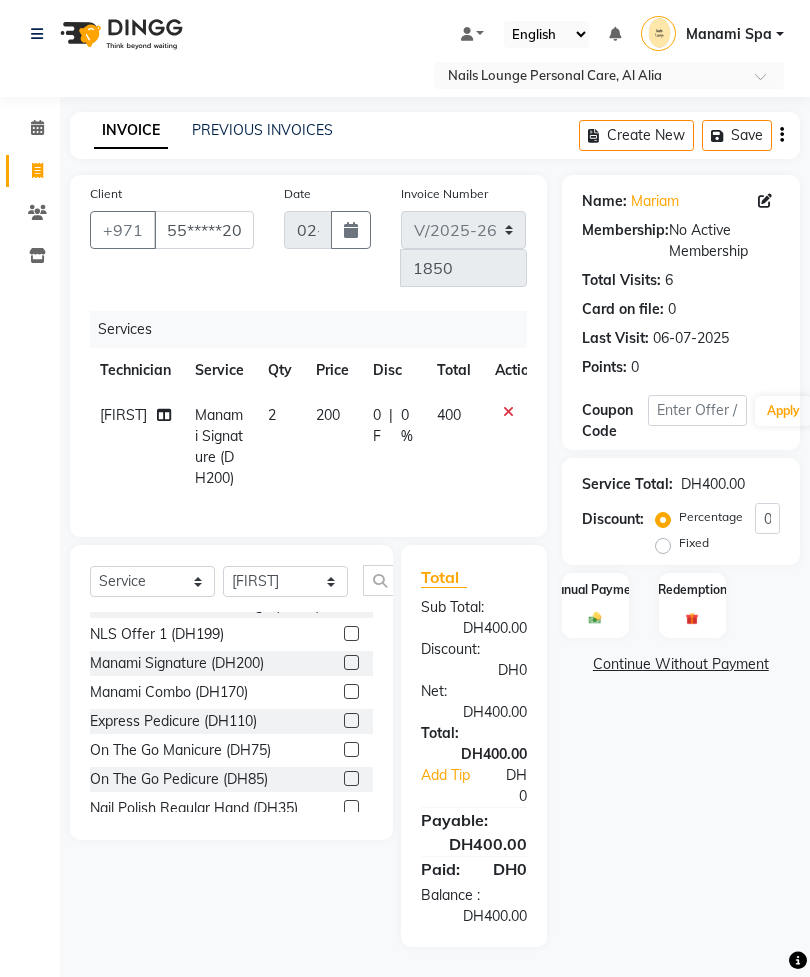 scroll, scrollTop: 23, scrollLeft: 0, axis: vertical 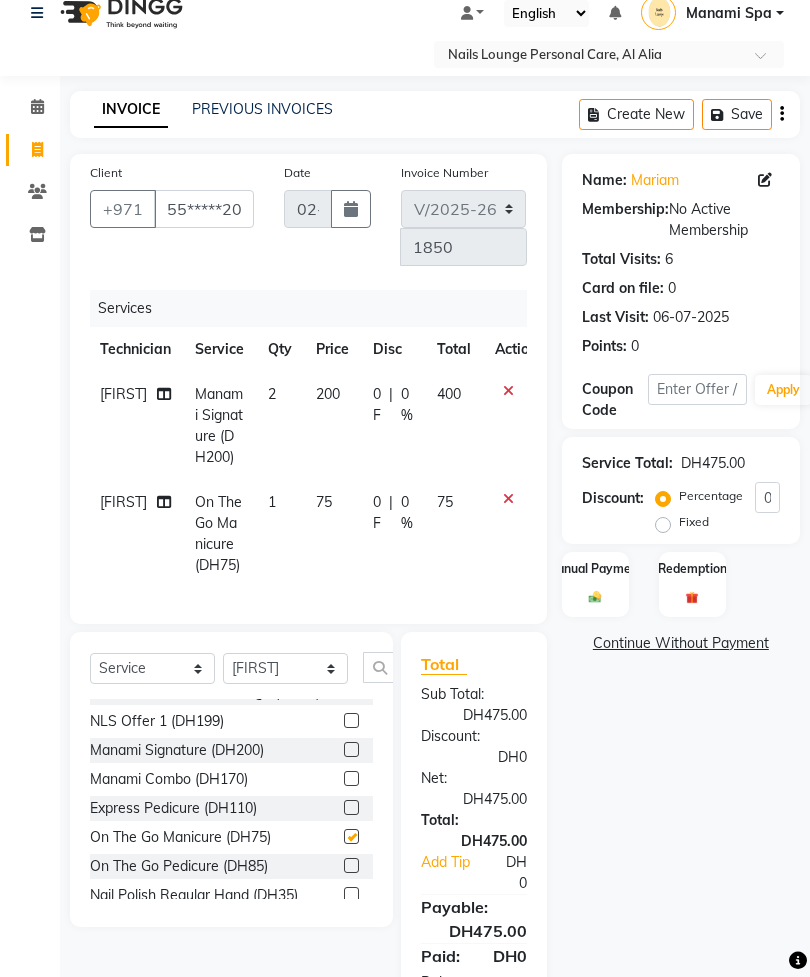 checkbox on "false" 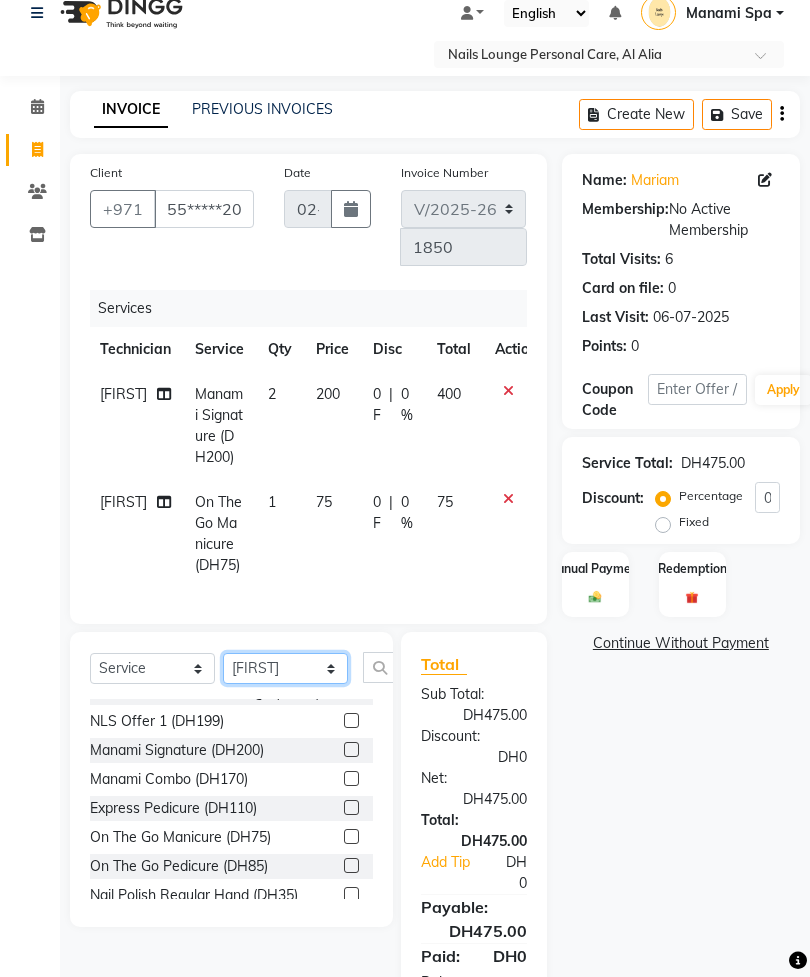 click on "Select Technician [FIRST] [FIRST] [FIRST] [FIRST] [FIRST] [FIRST]  Manami Spa Manami Spa 2 [FIRST] [FIRST] Nail Lounge Personal Care [FIRST]  [FIRST] [FIRST] [FIRST] [FIRST] [FIRST] [FIRST] [FIRST] [FIRST] [FIRST]" 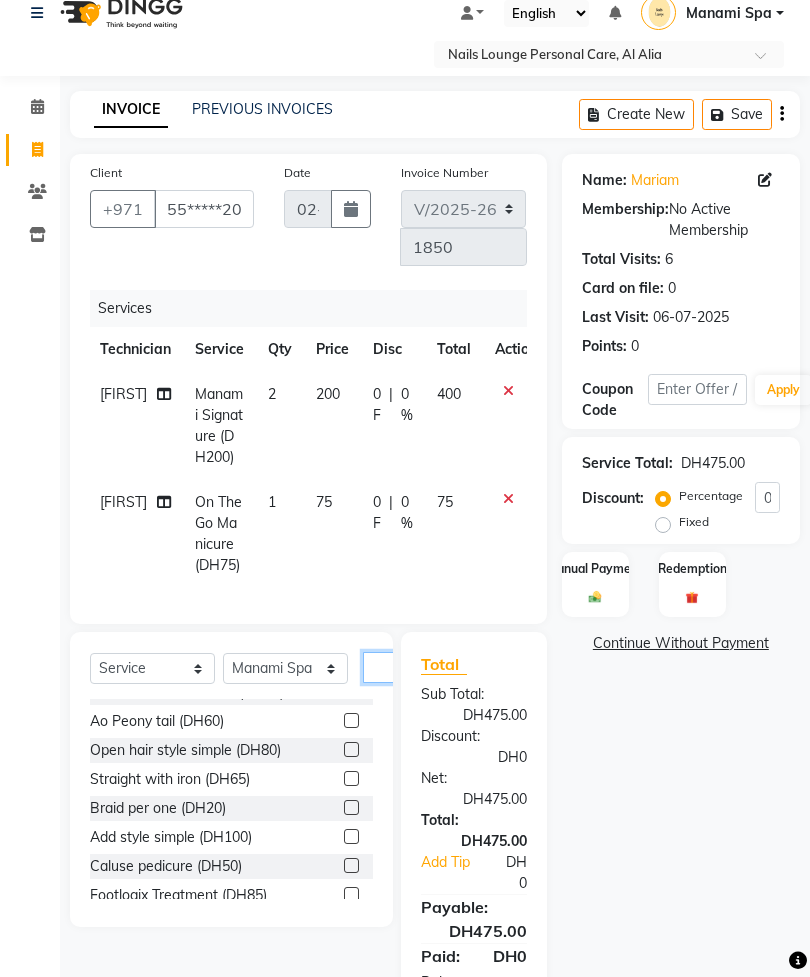 click 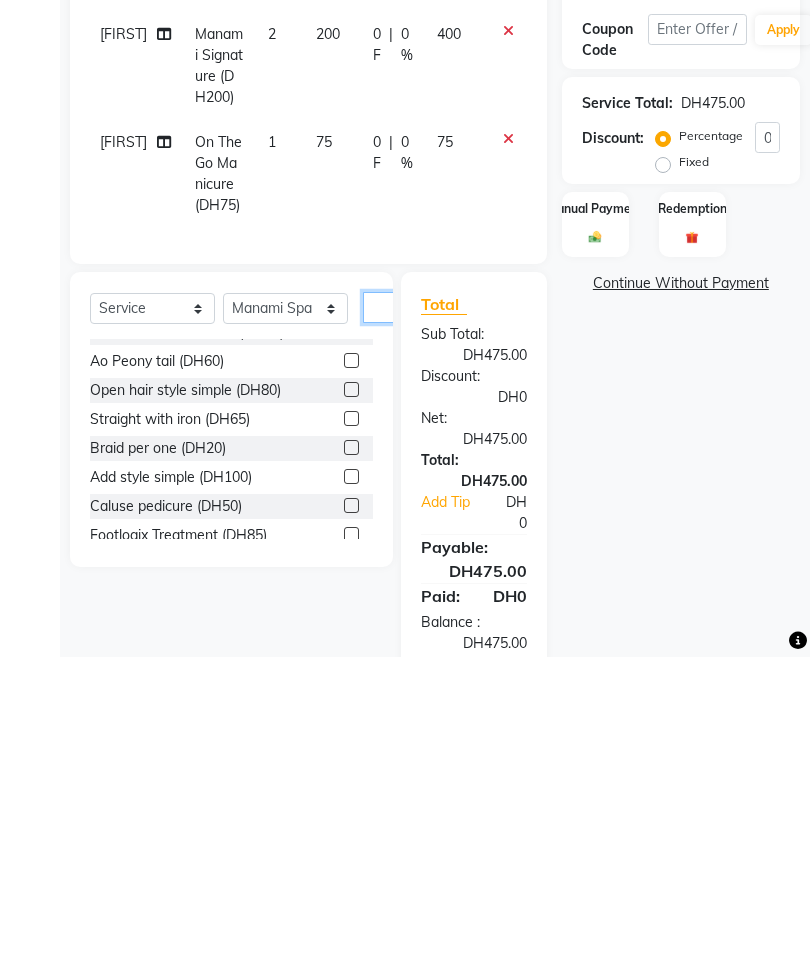 scroll, scrollTop: 0, scrollLeft: 38, axis: horizontal 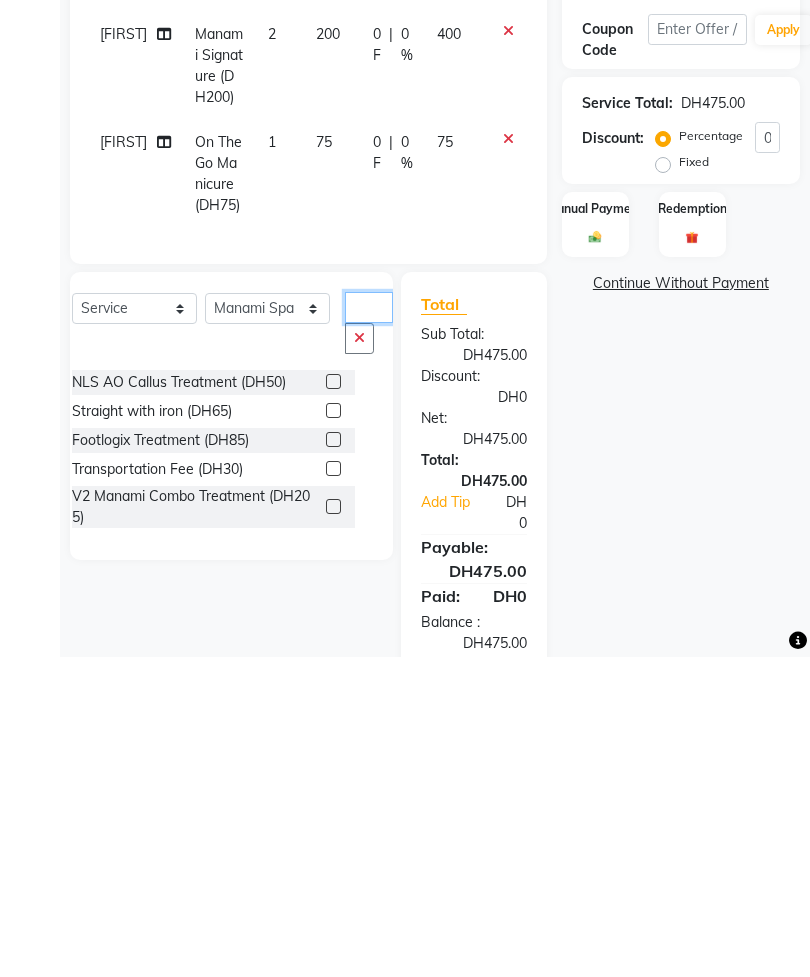 type on "Tr" 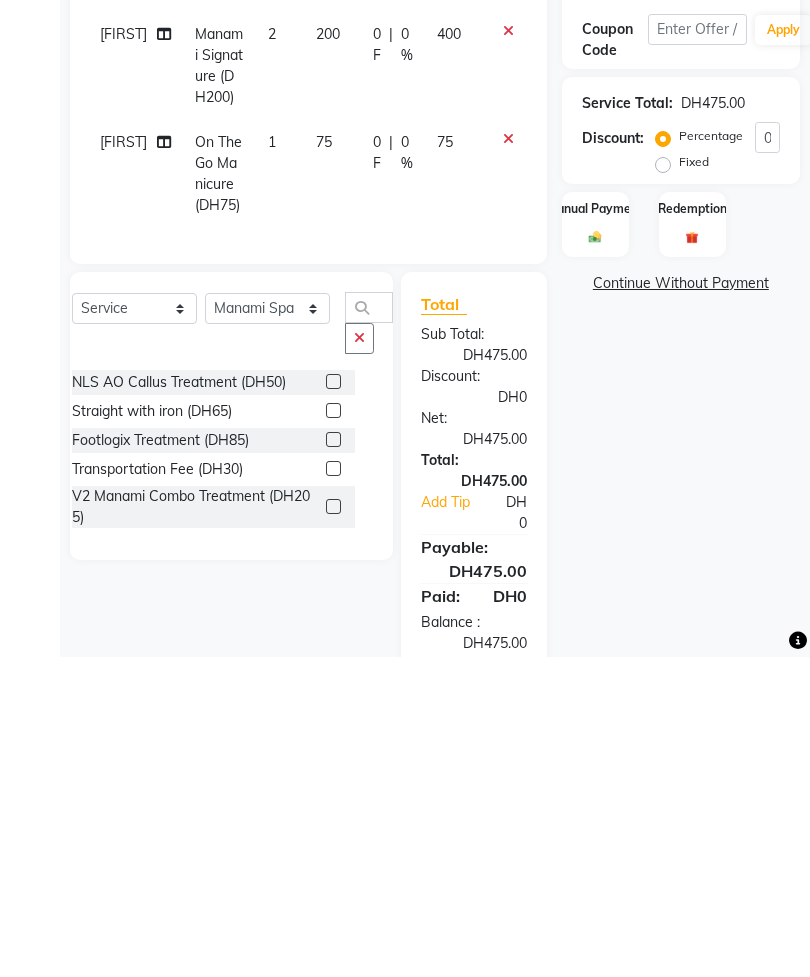 click 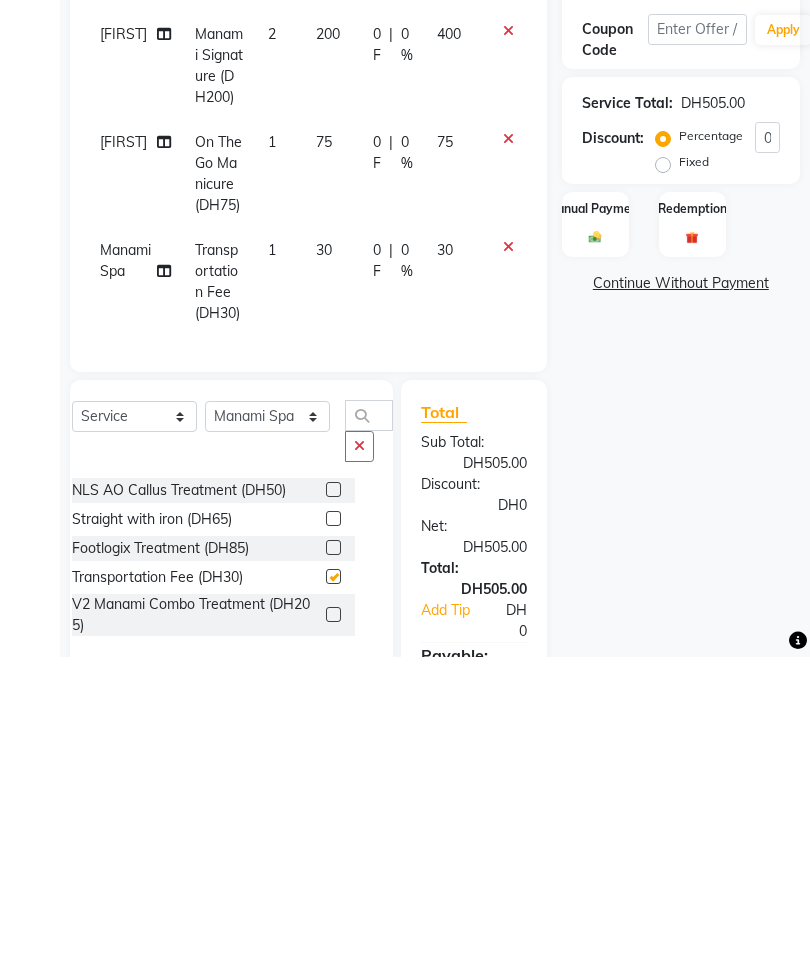 scroll, scrollTop: 131, scrollLeft: 0, axis: vertical 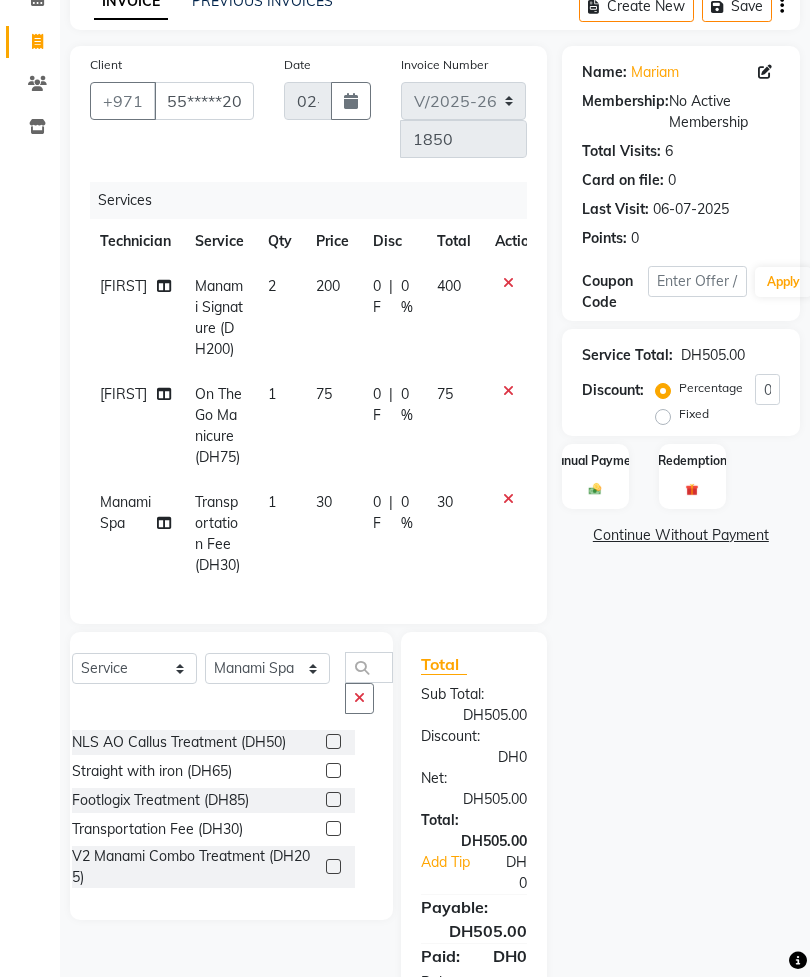 checkbox on "false" 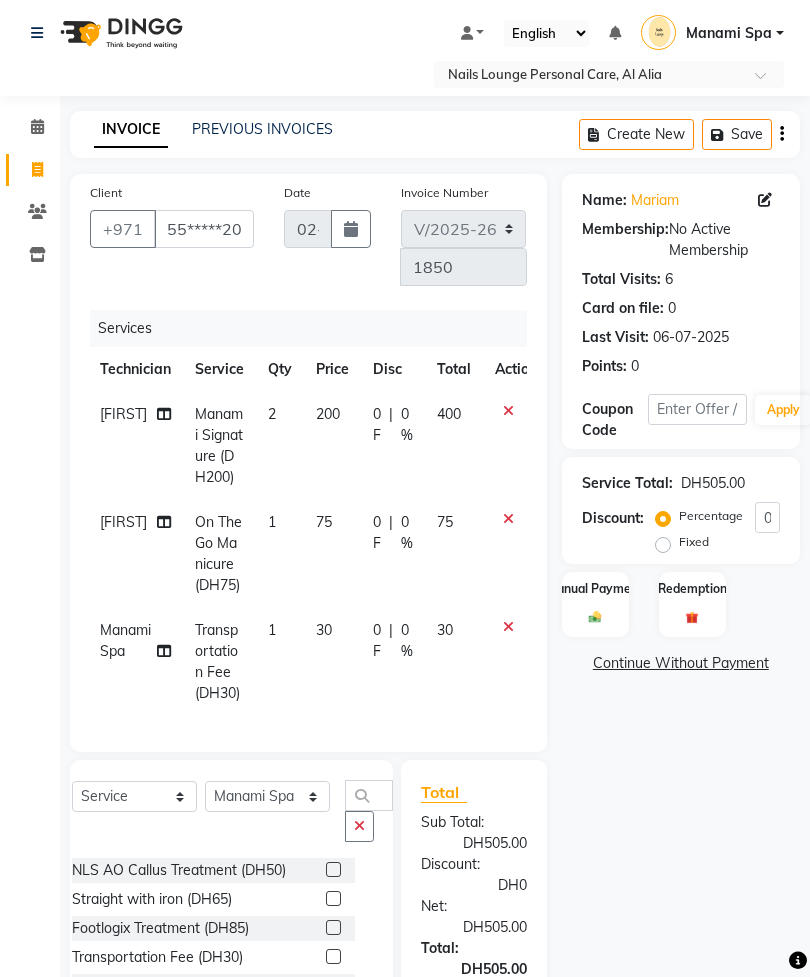 scroll, scrollTop: 0, scrollLeft: 0, axis: both 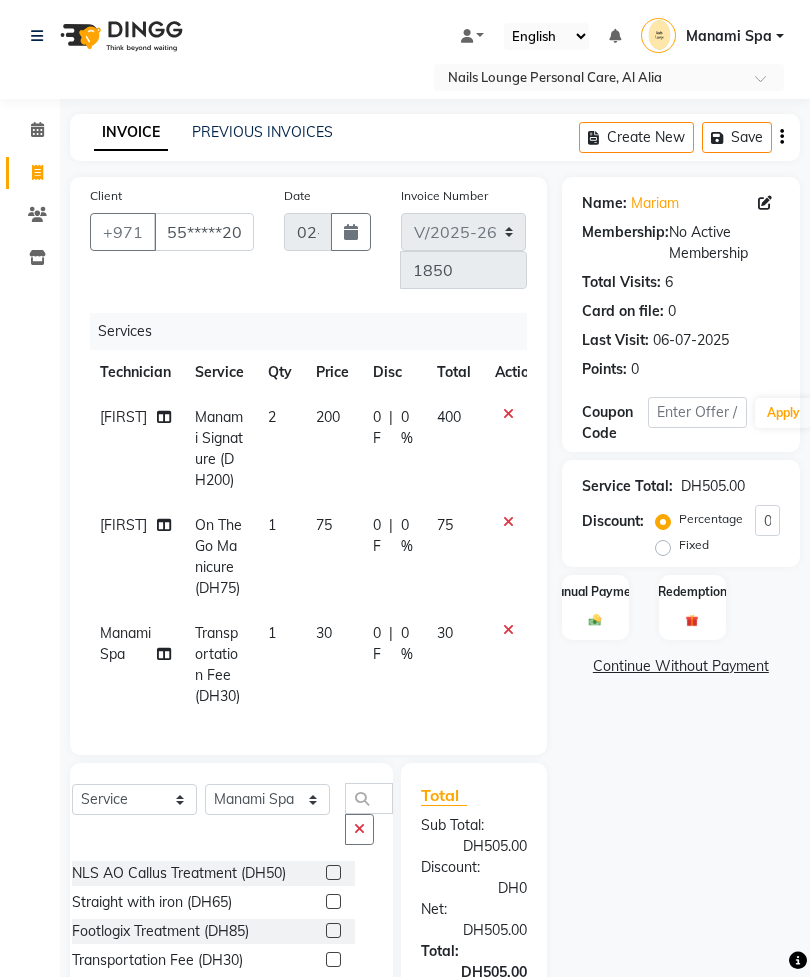 click 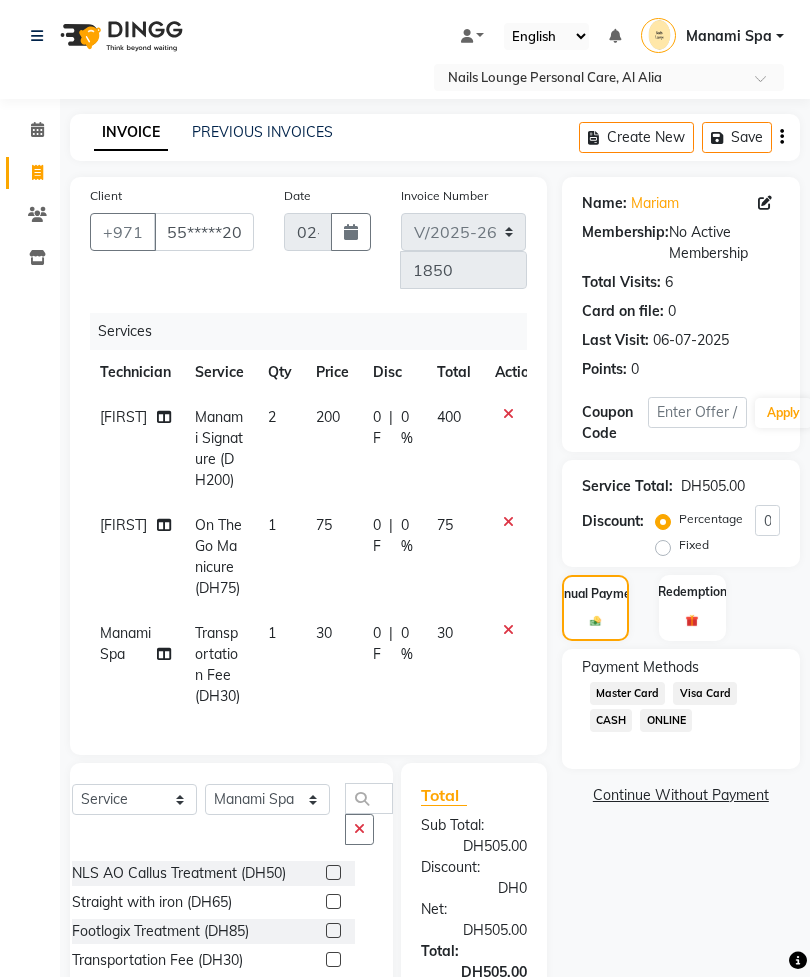 click on "CASH" 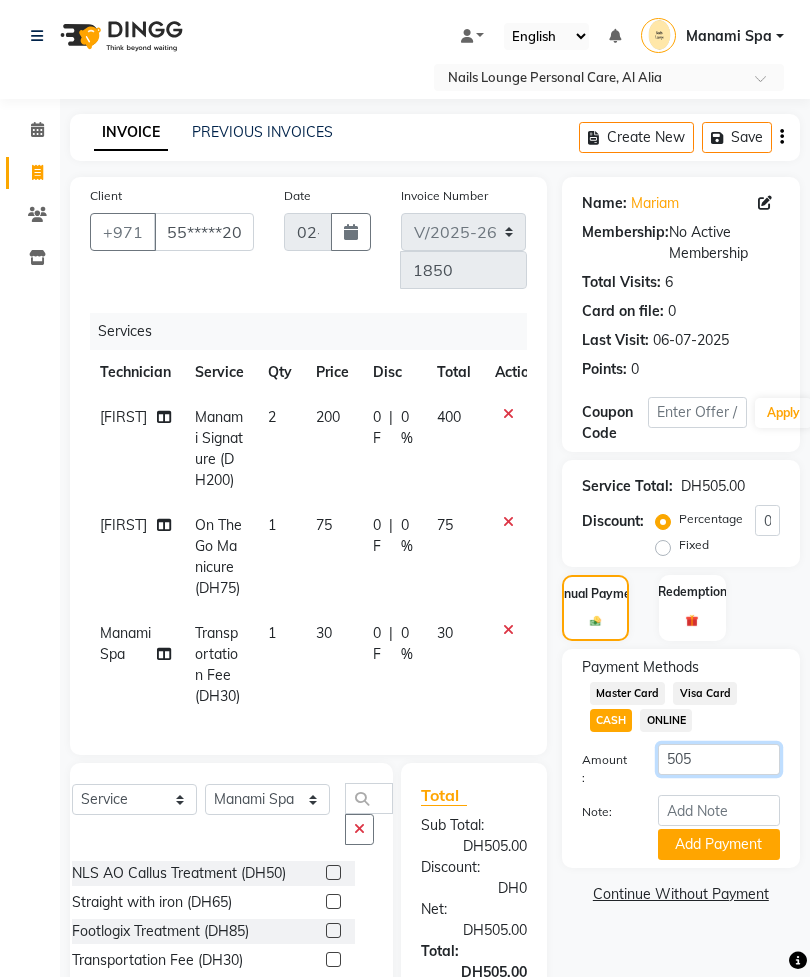 click on "505" 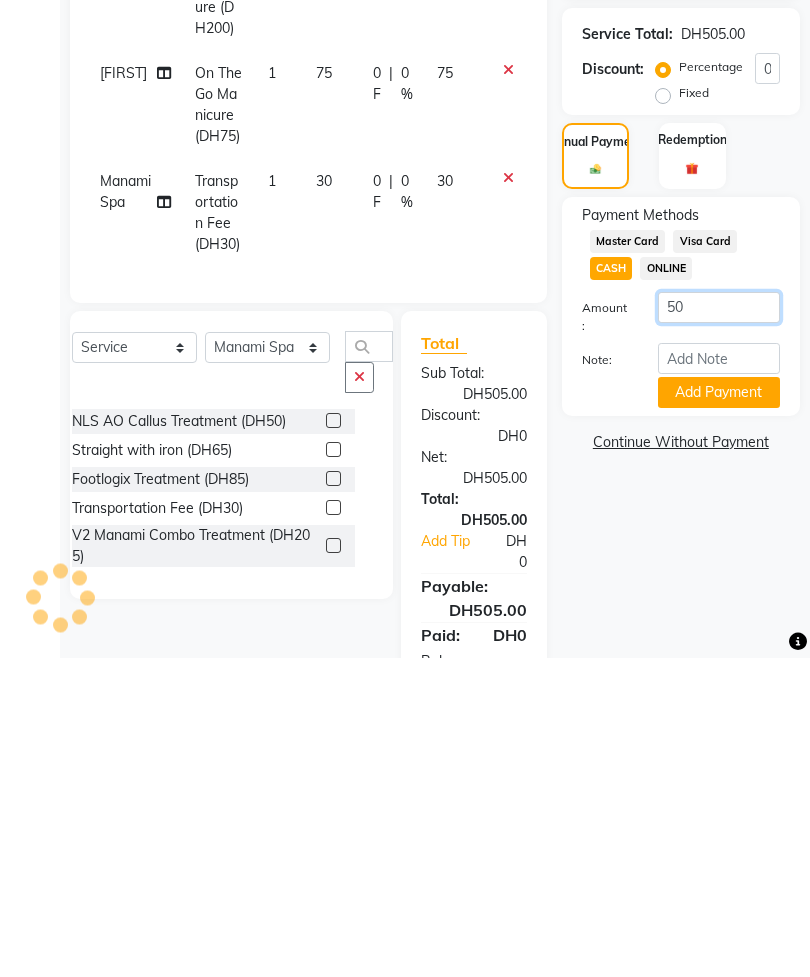 type on "5" 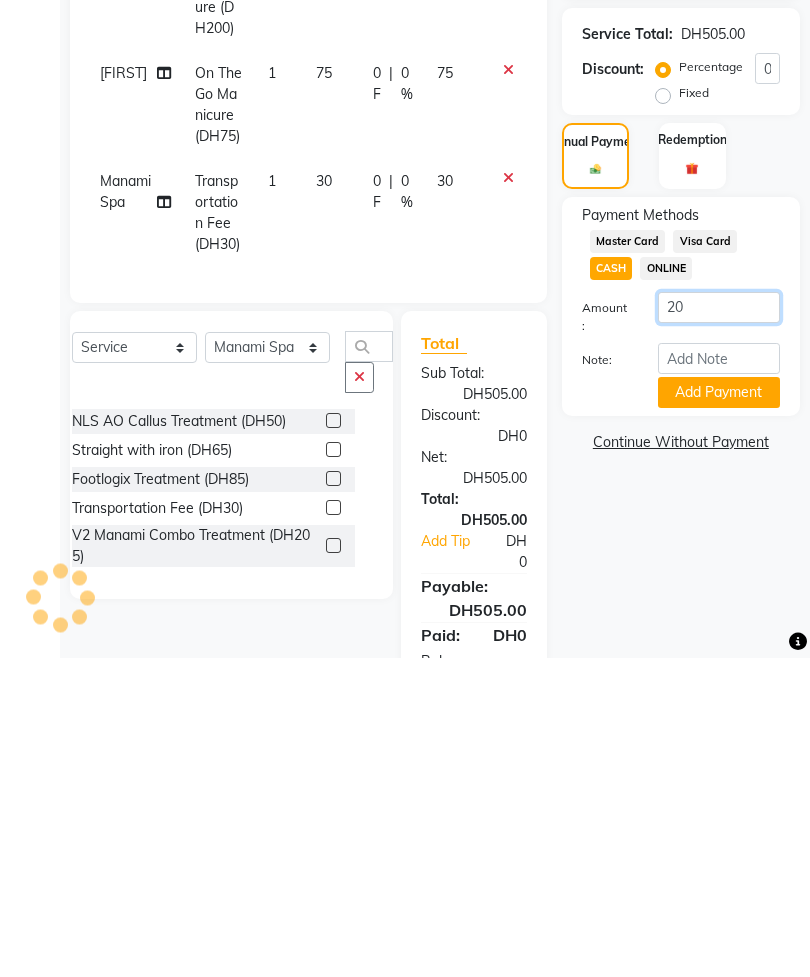 type on "200" 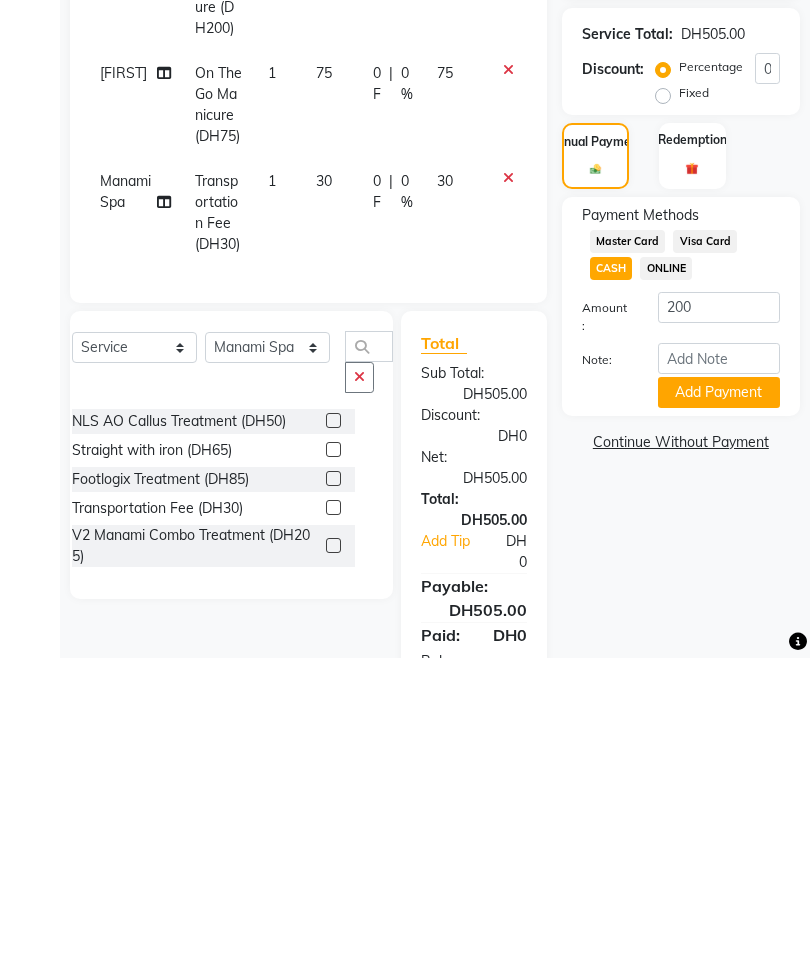 click on "Add Payment" 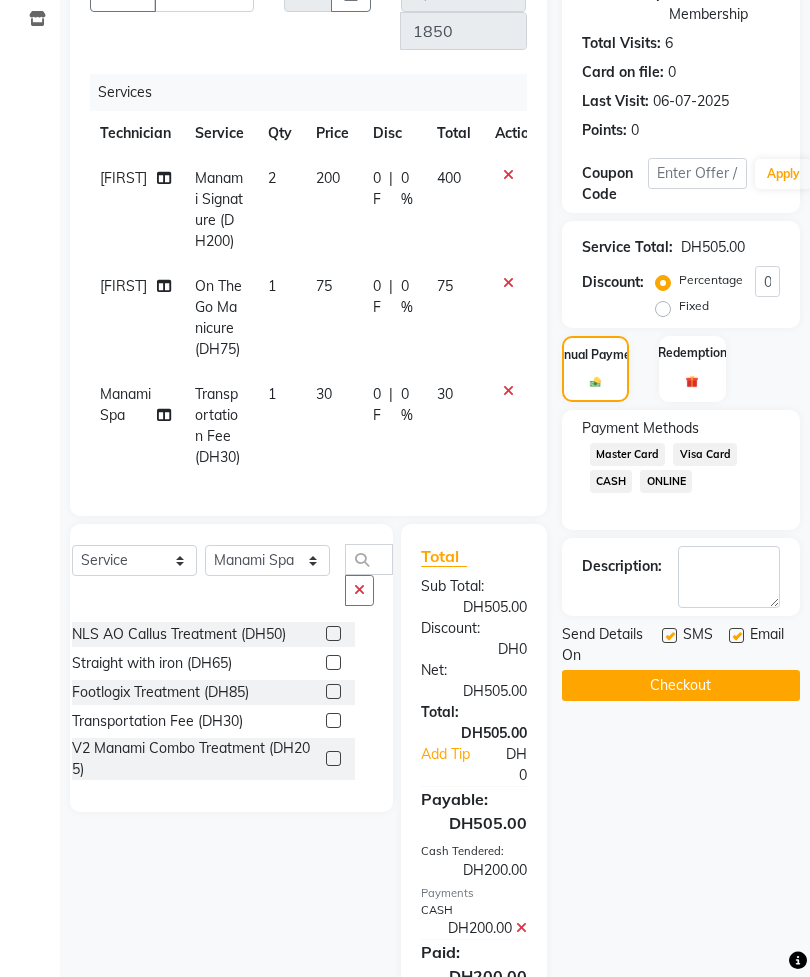 click on "Master Card" 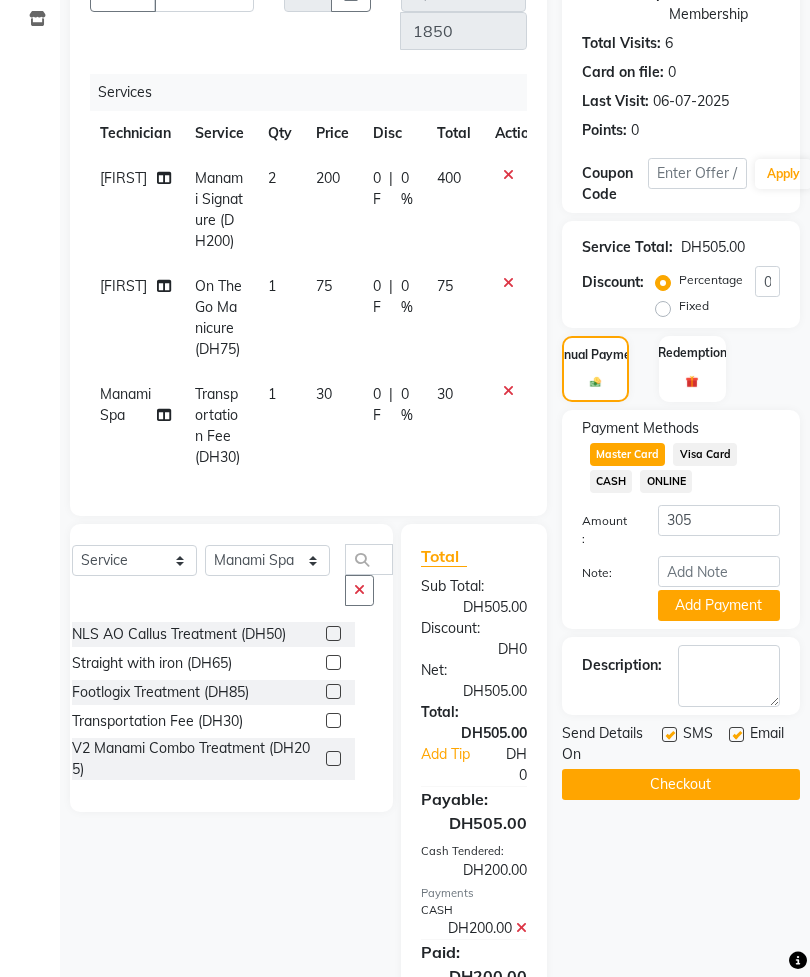 click on "Add Payment" 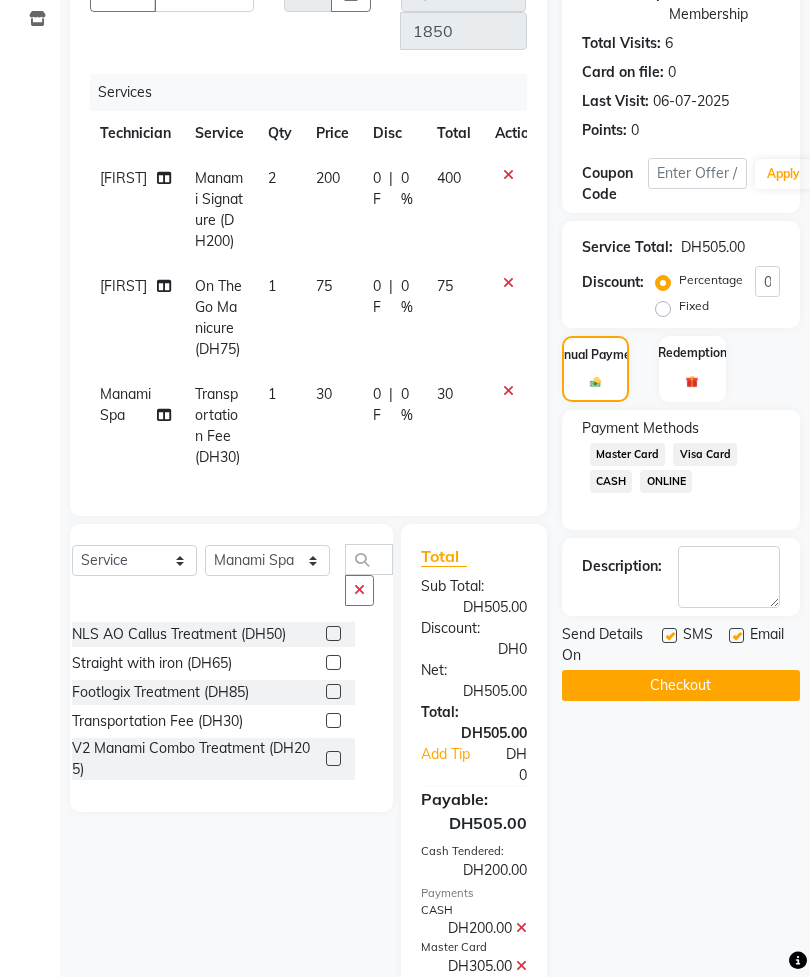 click on "Checkout" 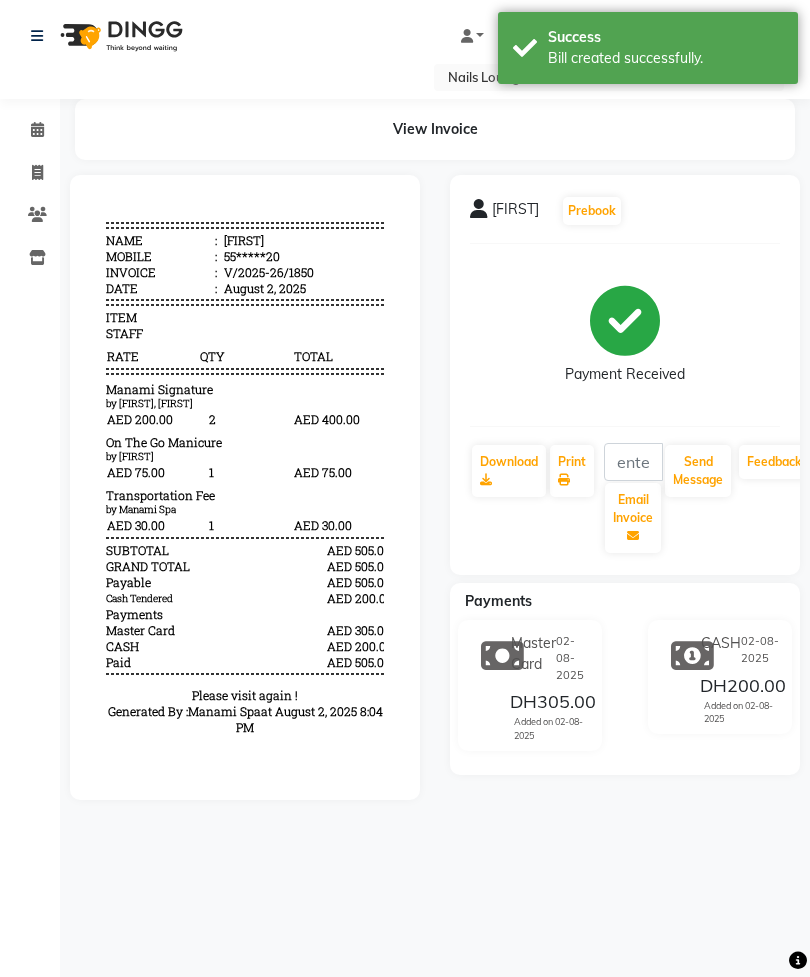 scroll, scrollTop: 0, scrollLeft: 0, axis: both 